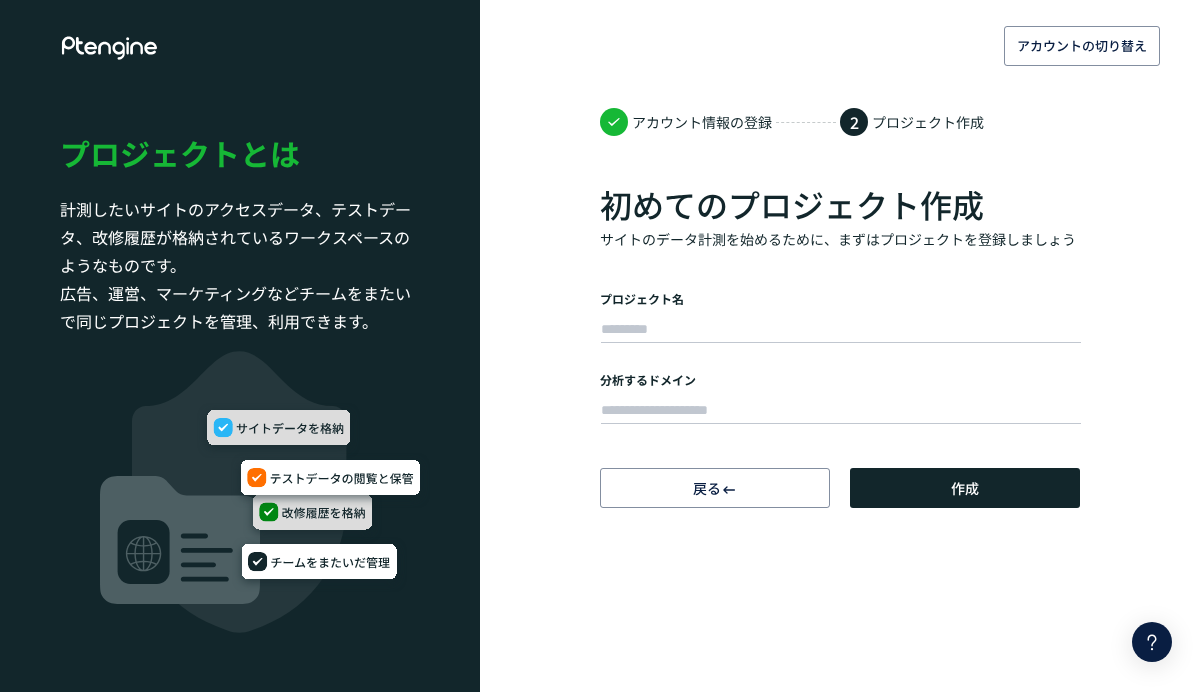 scroll, scrollTop: 0, scrollLeft: 0, axis: both 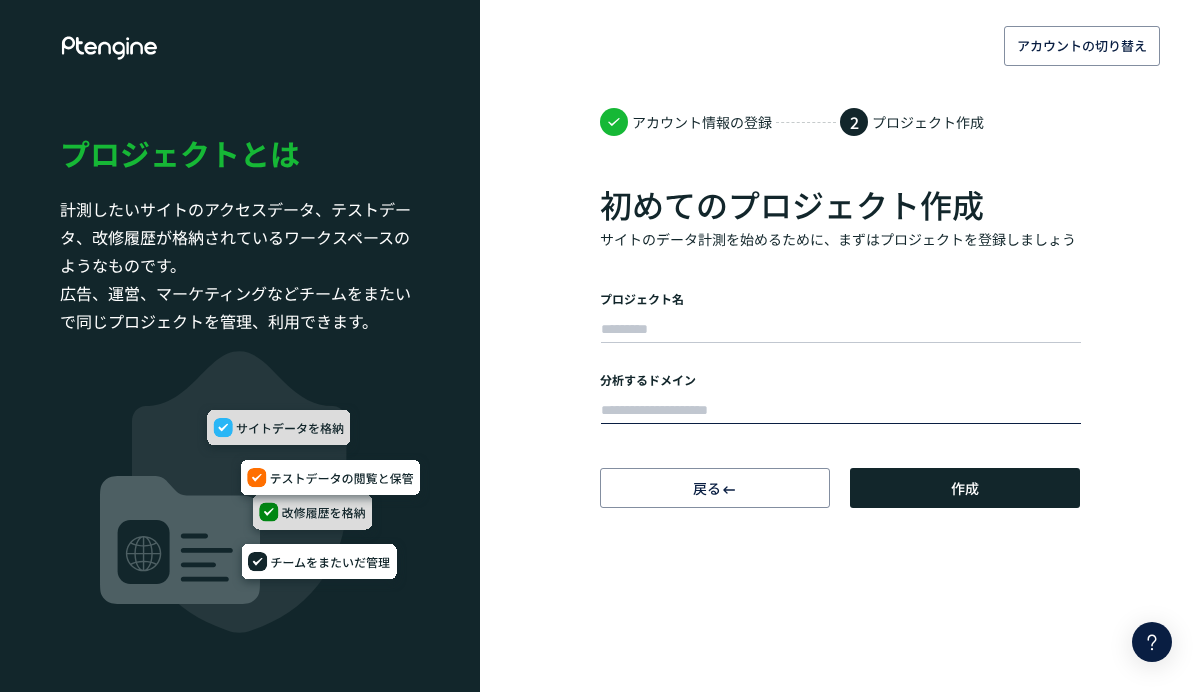 click at bounding box center [841, 411] 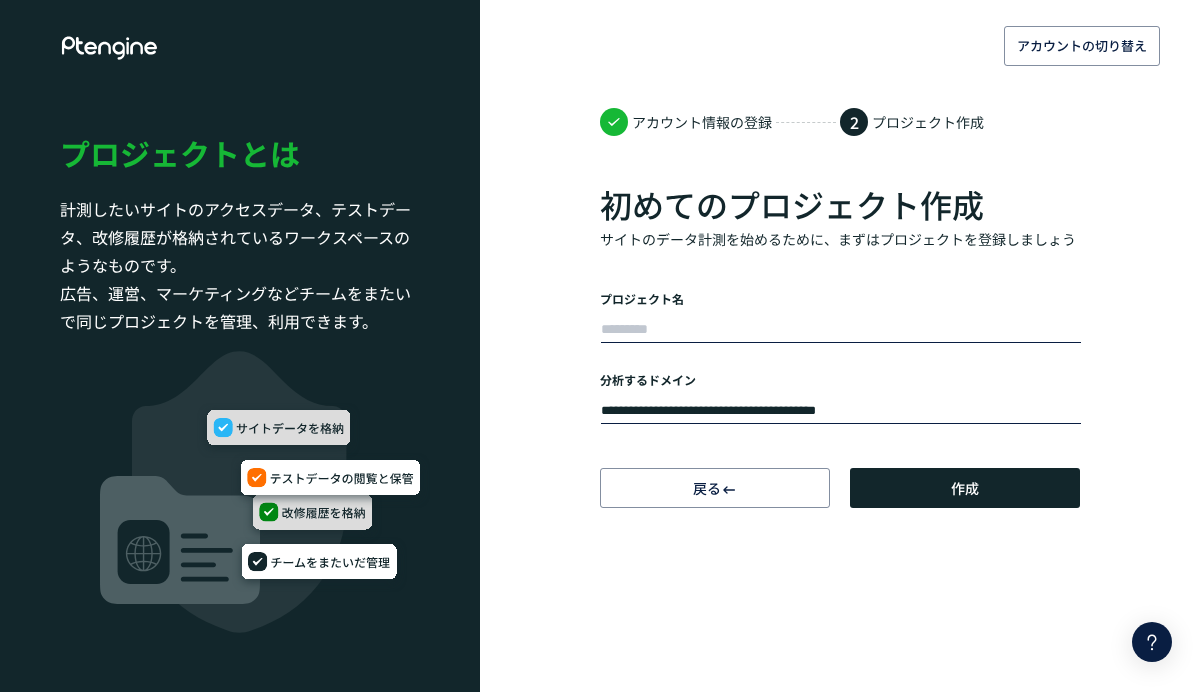 type on "**********" 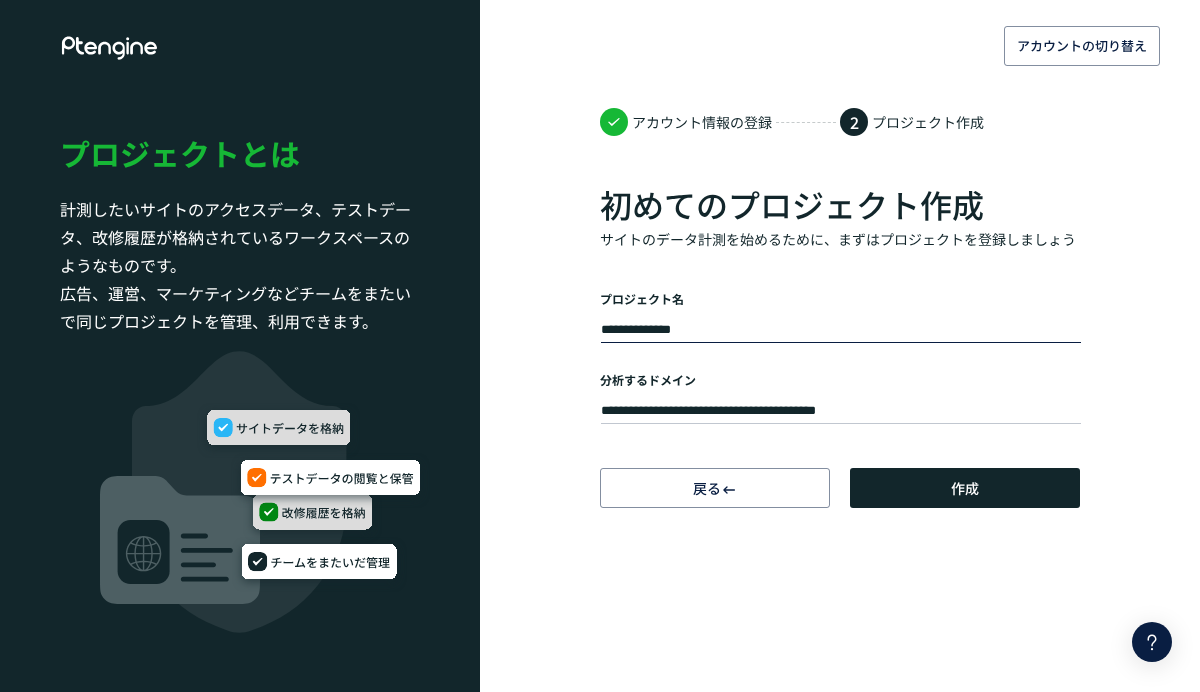 click on "**********" at bounding box center (841, 330) 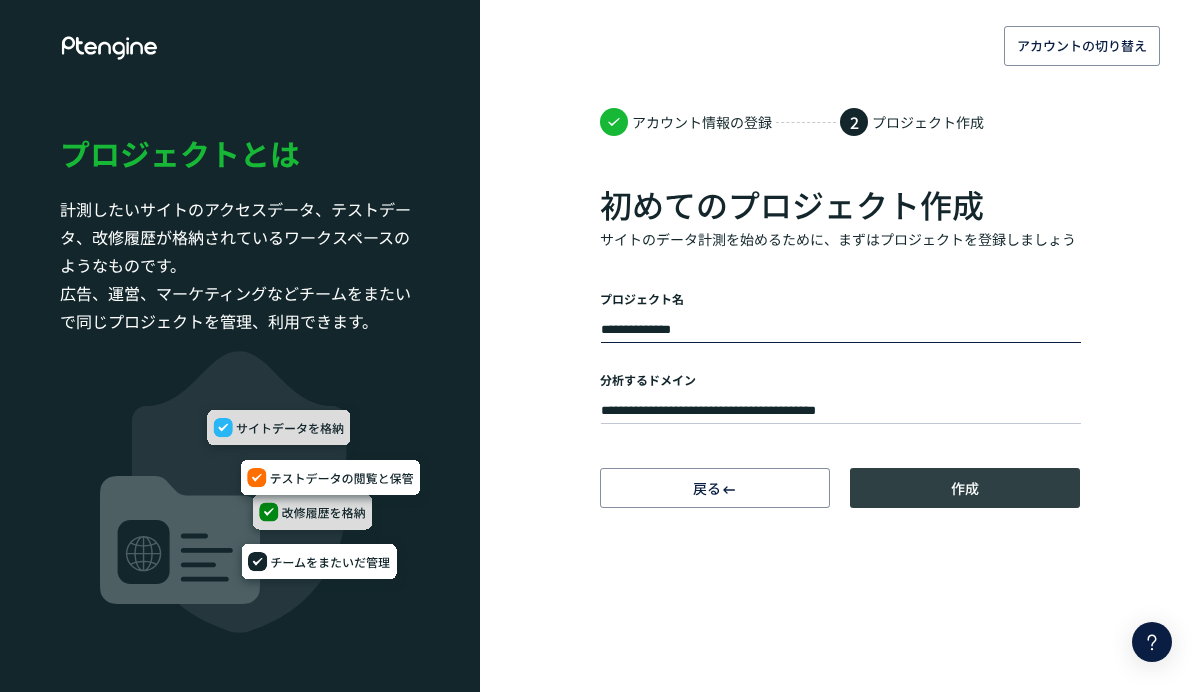 type on "**********" 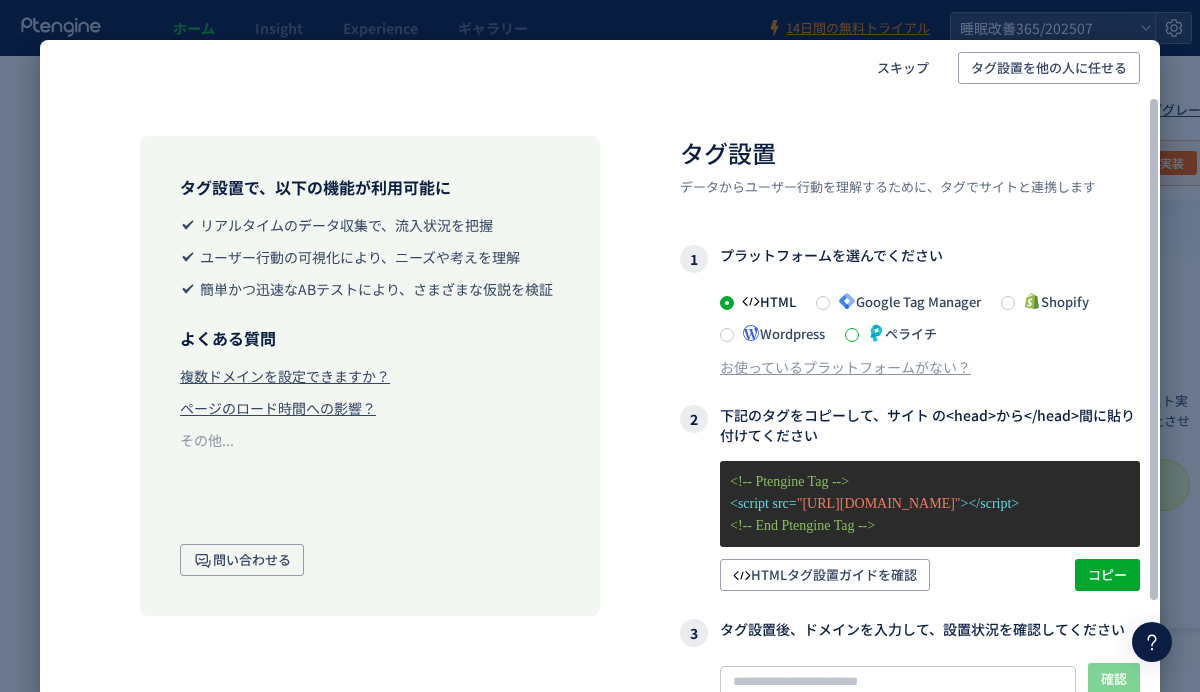 click at bounding box center (852, 335) 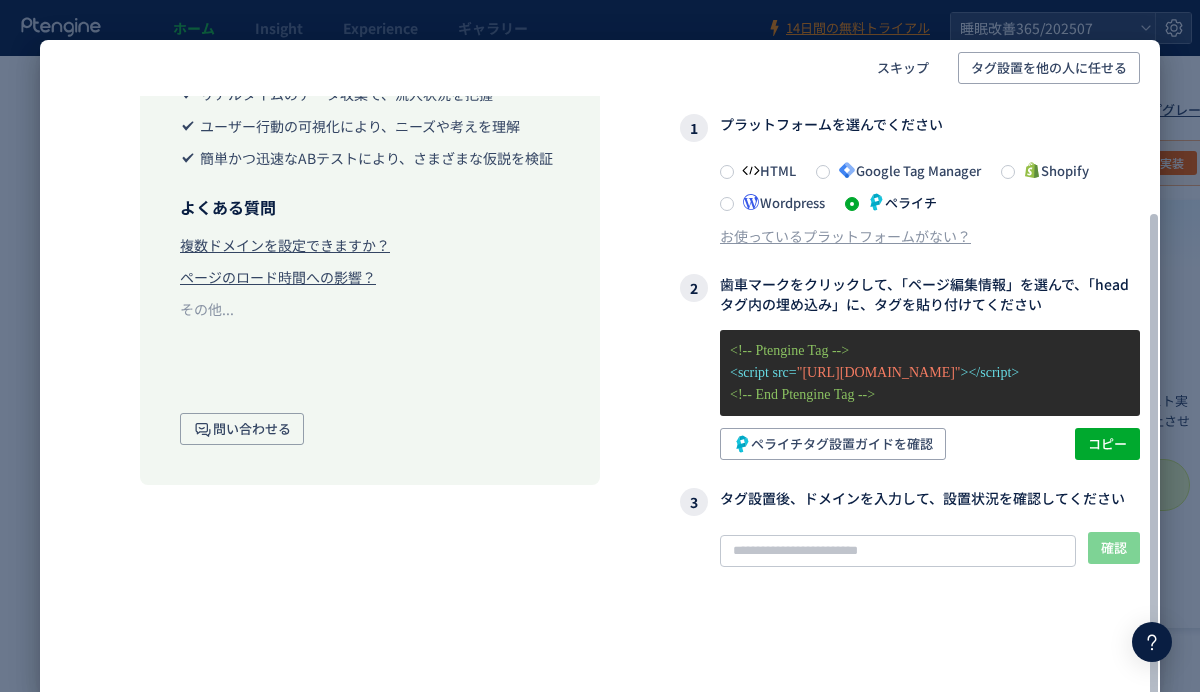 scroll, scrollTop: 151, scrollLeft: 0, axis: vertical 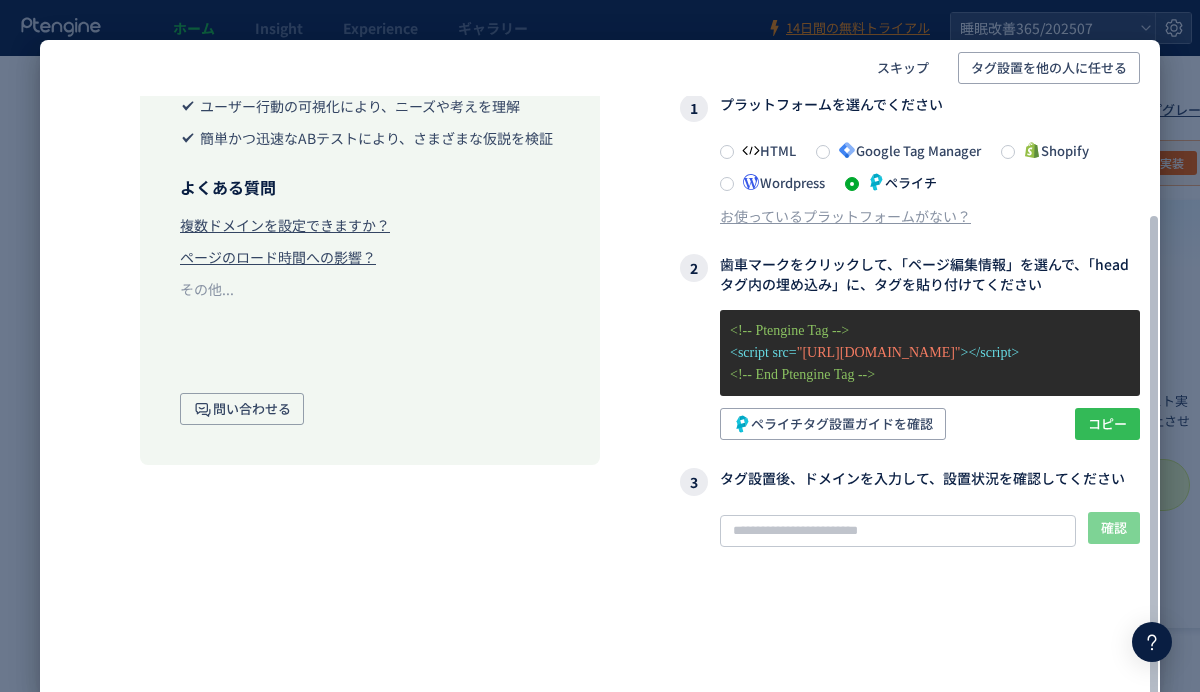 click on "コピー" at bounding box center (1107, 424) 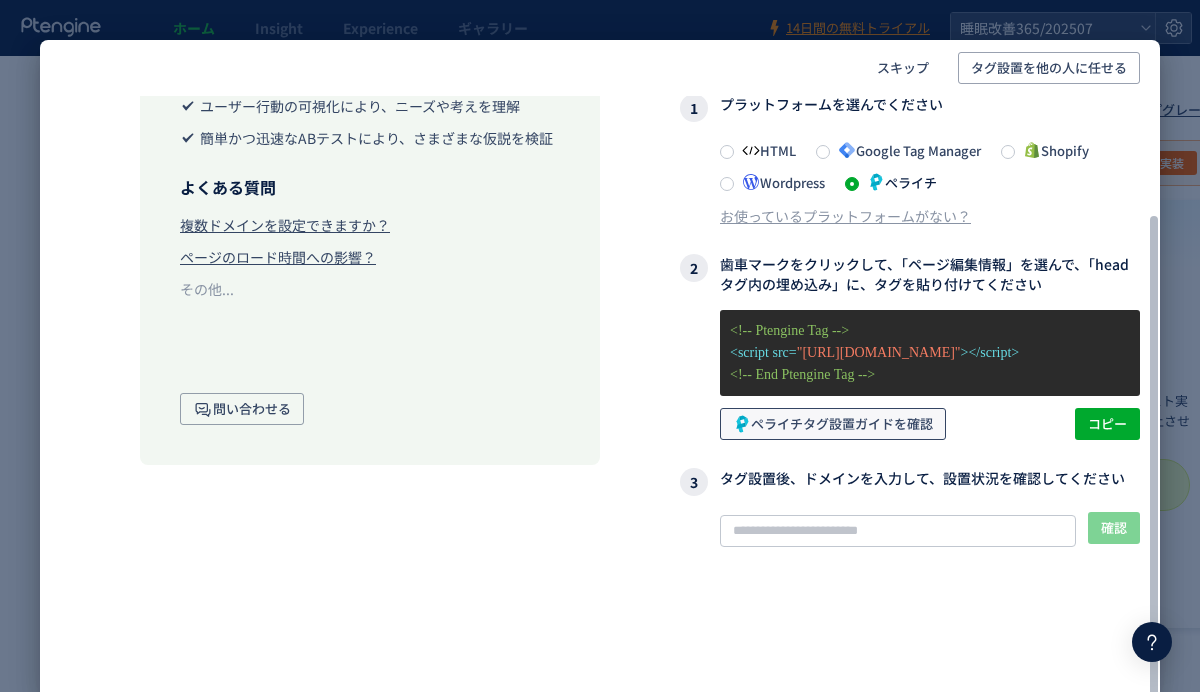 click on "ペライチタグ設置ガイドを確認" at bounding box center (833, 424) 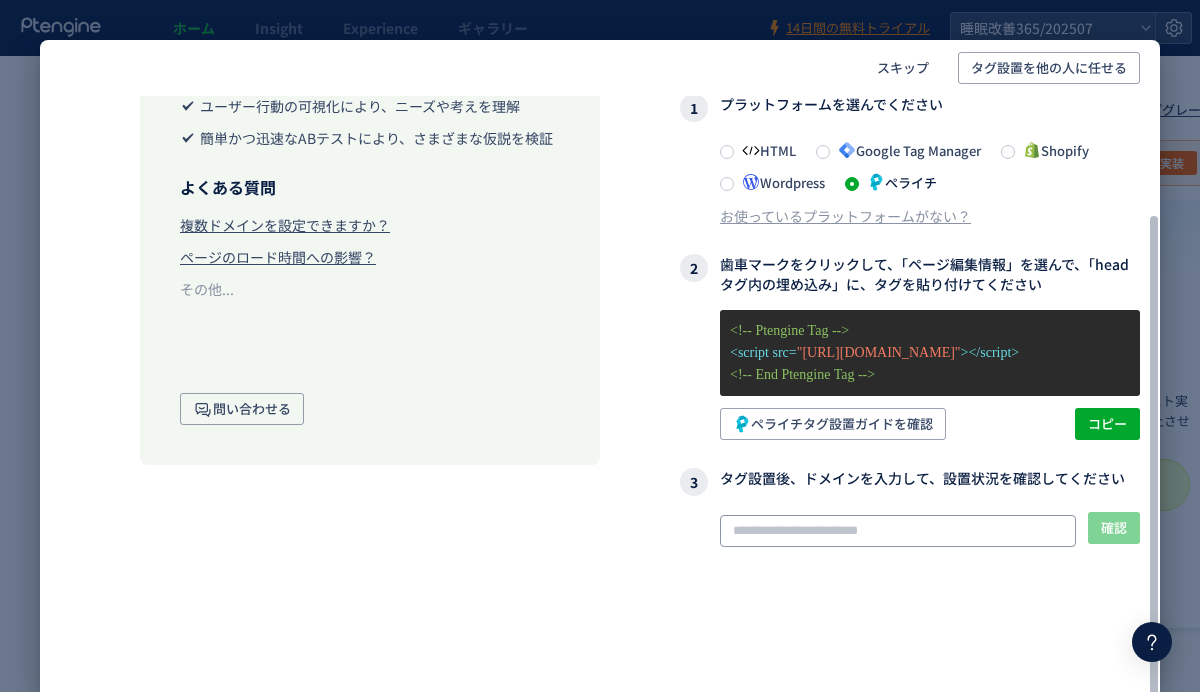 click 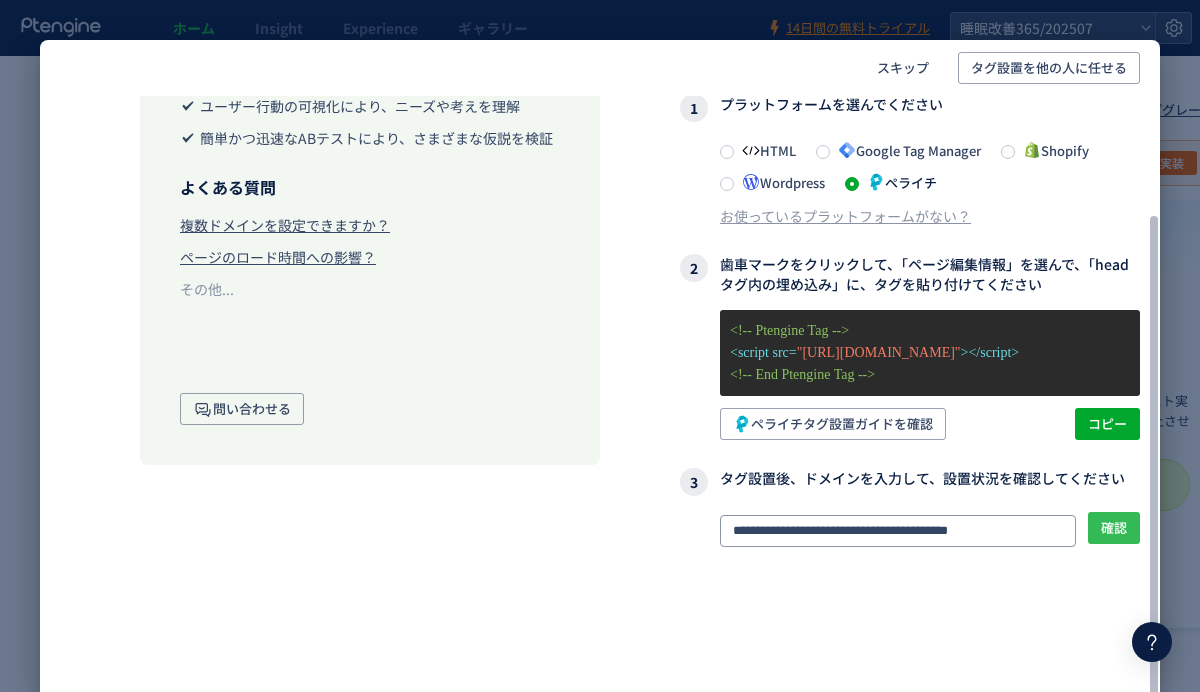 type on "**********" 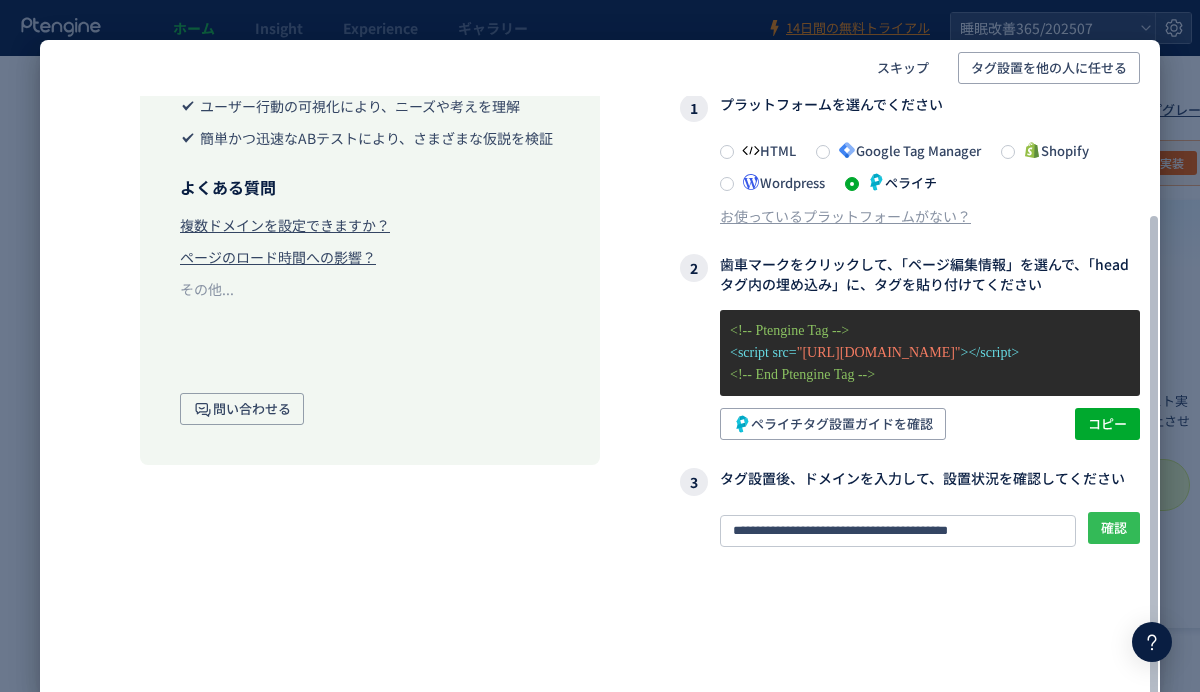 click on "確認" at bounding box center [1114, 528] 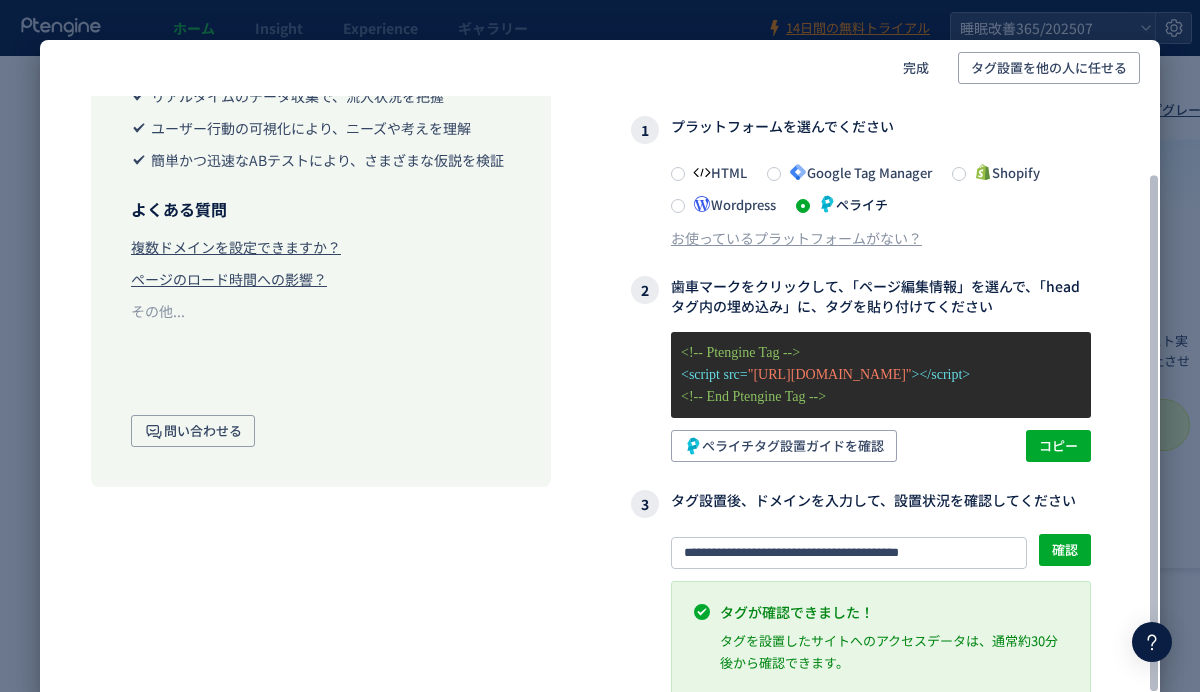 scroll, scrollTop: 0, scrollLeft: 49, axis: horizontal 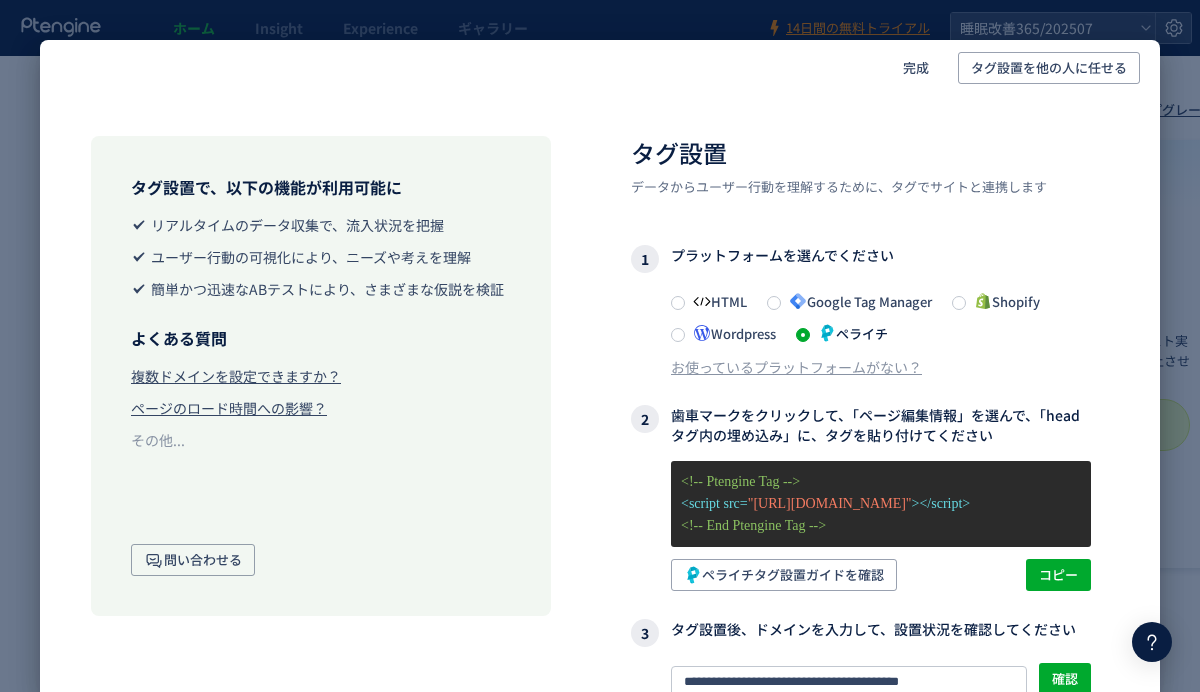 click on "完成 タグ設置を他の人に任せる タグ設置で、以下の機能が利用可能に  リアルタイムのデータ収集で、流入状況を把握  ユーザー行動の可視化により、ニーズや考えを理解  簡単かつ迅速なABテストにより、さまざまな仮説を検証 よくある質問 複数ドメインを設定できますか？ ページのロード時間への影響？ その他...  問い合わせる タグ設置 データからユーザー行動を理解するために、タグでサイトと連携します 1  プラットフォームを選んでください  HTML  Google Tag Manager  Shopify  Wordpress  ペライチ お使っているプラットフォームがない？ 2  歯車マークをクリックして、「ページ編集情報」を選んで、「headタグ内の埋め込み」に、タグを貼り付けてください <!-- Ptengine Tag -->  <script src= "https://js.ptengine.jp/37yaudun.js" ></script>  <!-- End Ptengine Tag --> コピー 3 確認" 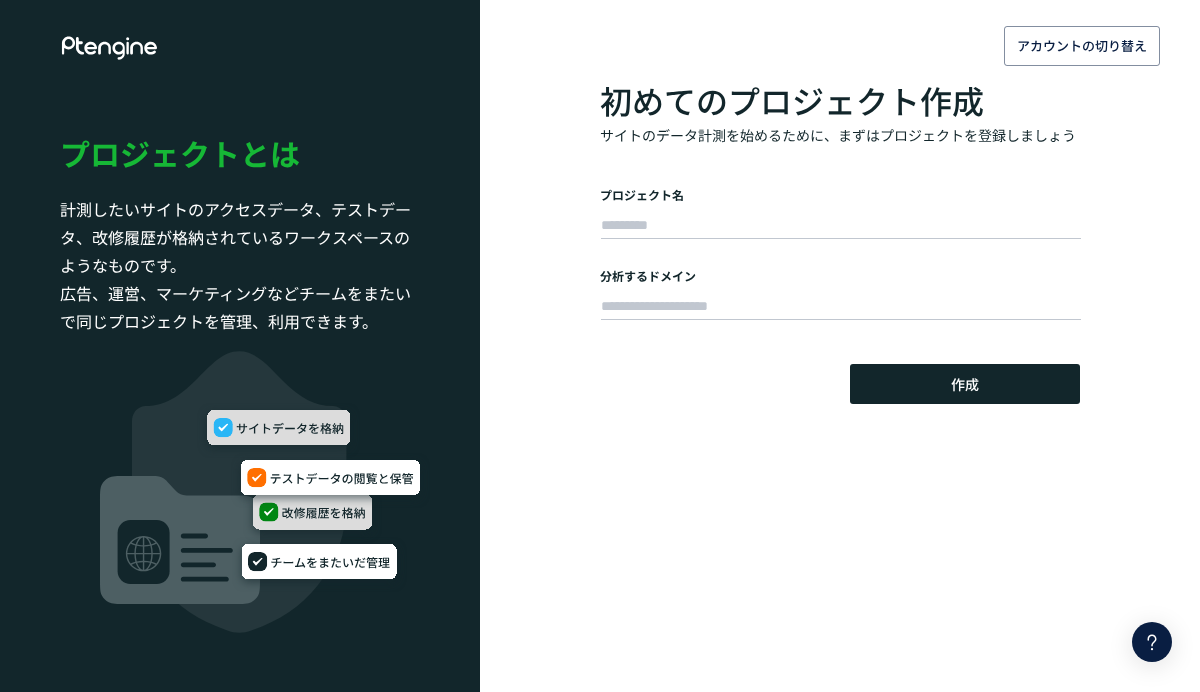 scroll, scrollTop: 0, scrollLeft: 0, axis: both 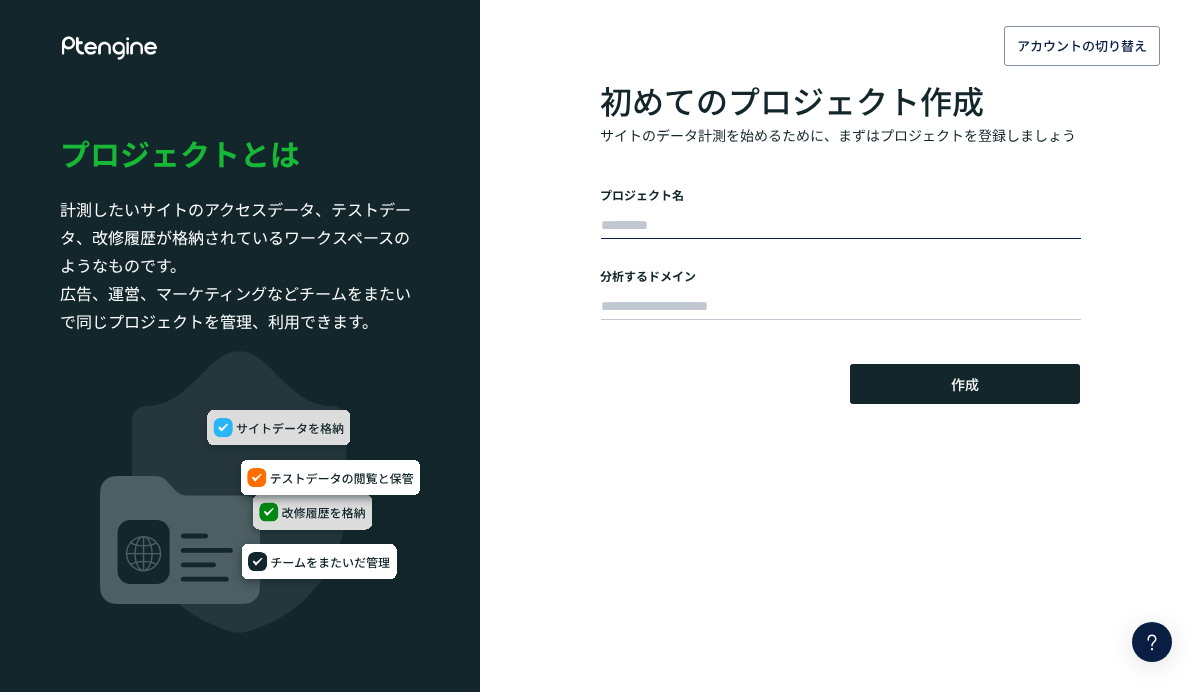 click at bounding box center (841, 226) 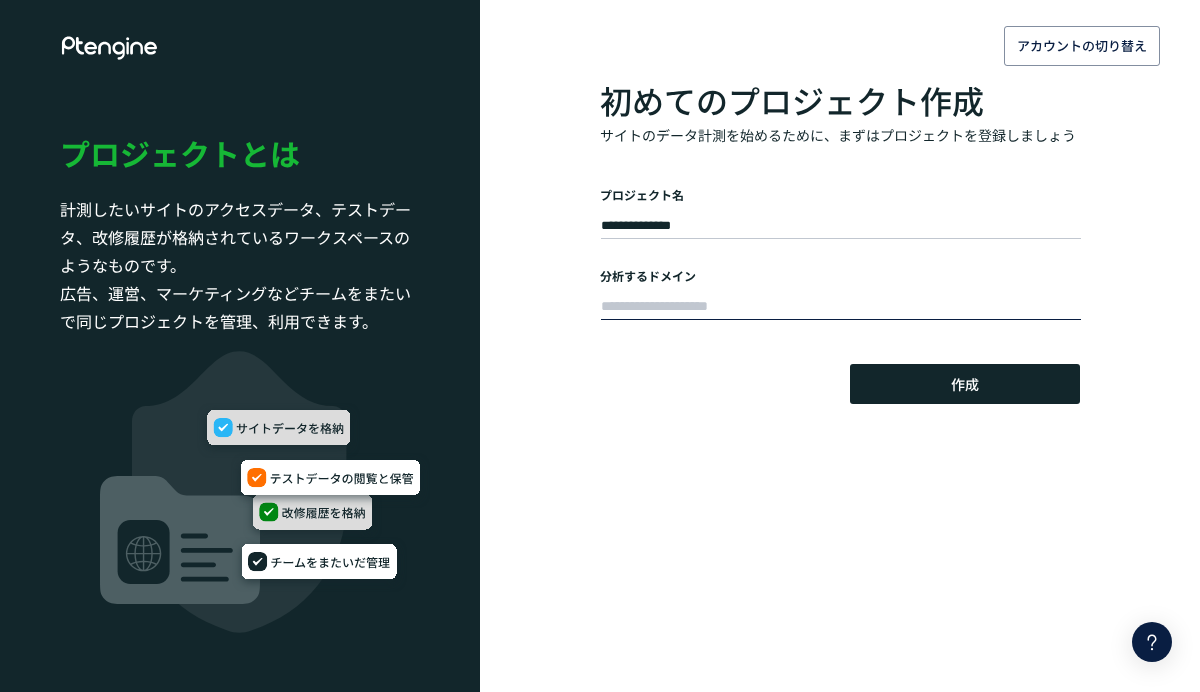 click at bounding box center [841, 307] 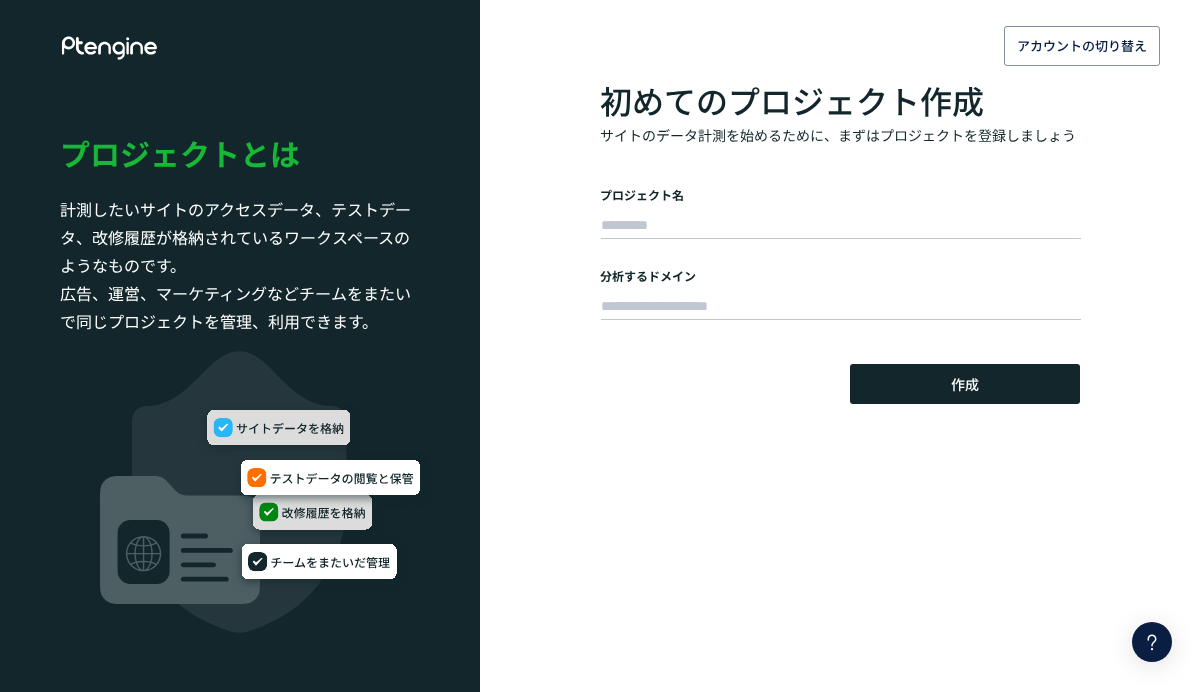 scroll, scrollTop: 0, scrollLeft: 0, axis: both 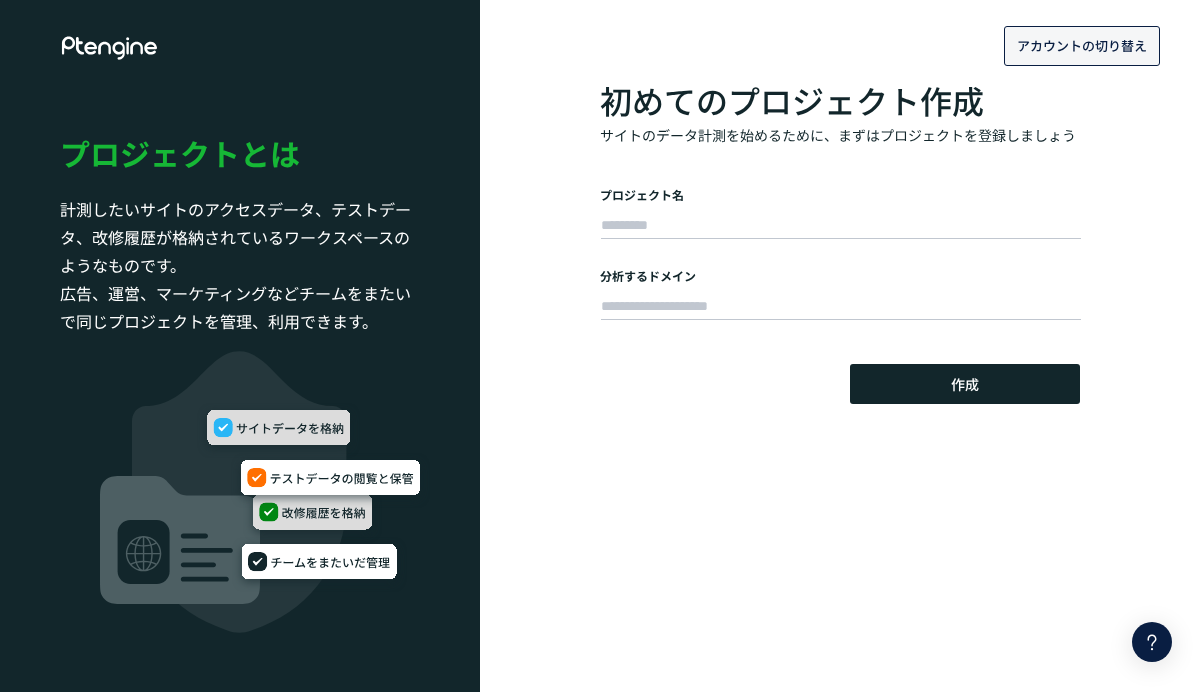click on "アカウントの切り替え" at bounding box center (1082, 46) 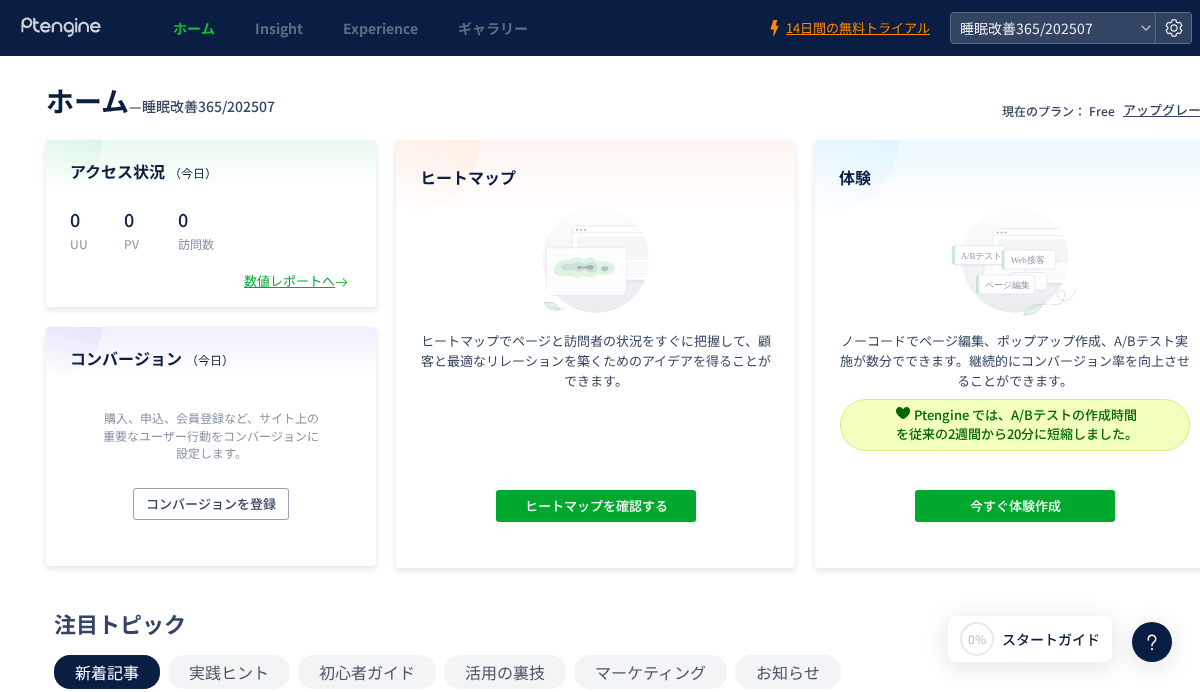 scroll, scrollTop: 0, scrollLeft: 0, axis: both 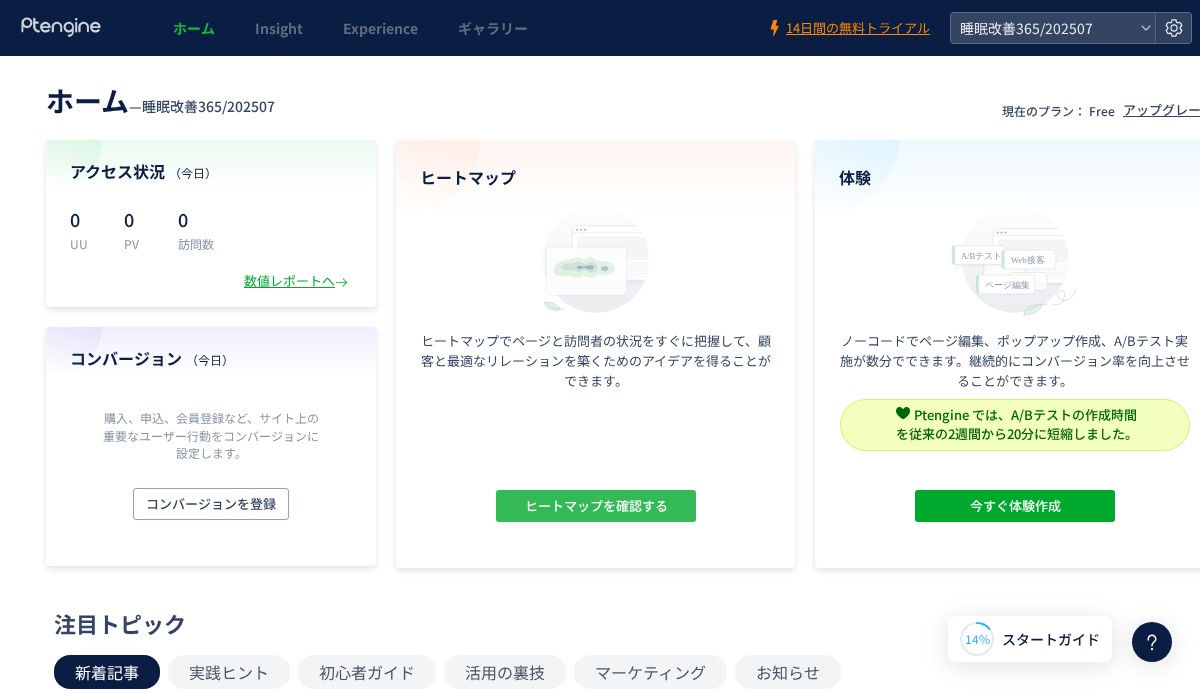 click on "ヒートマップを確認する" at bounding box center (595, 506) 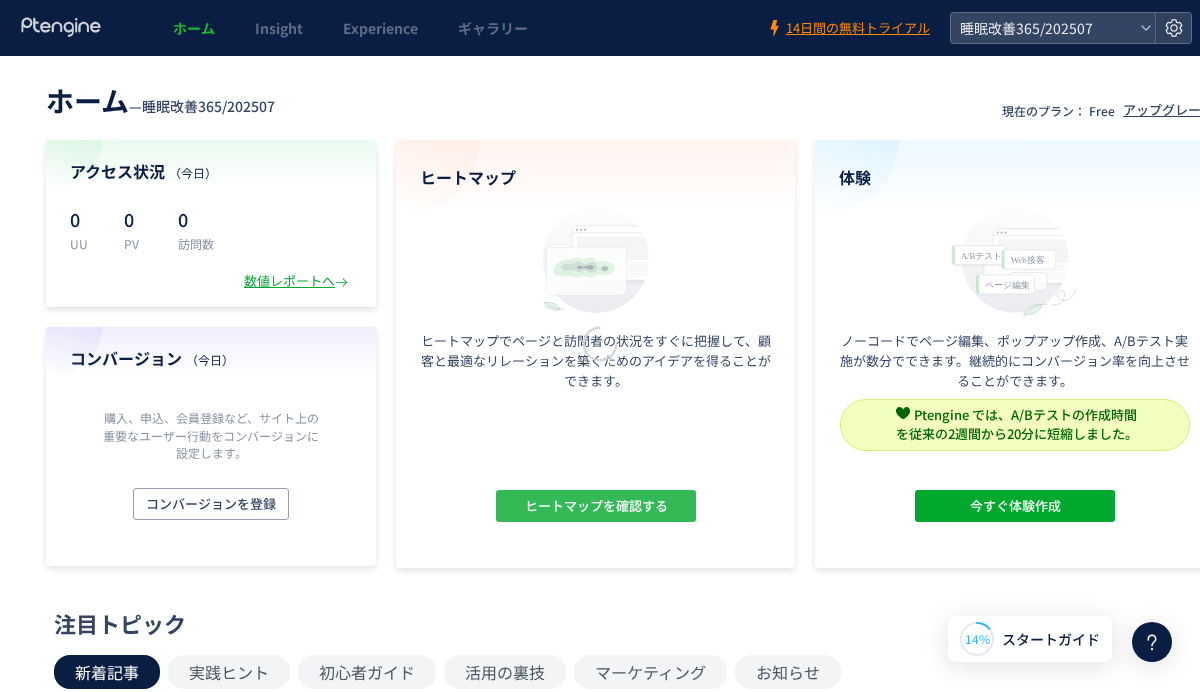 scroll, scrollTop: 0, scrollLeft: 0, axis: both 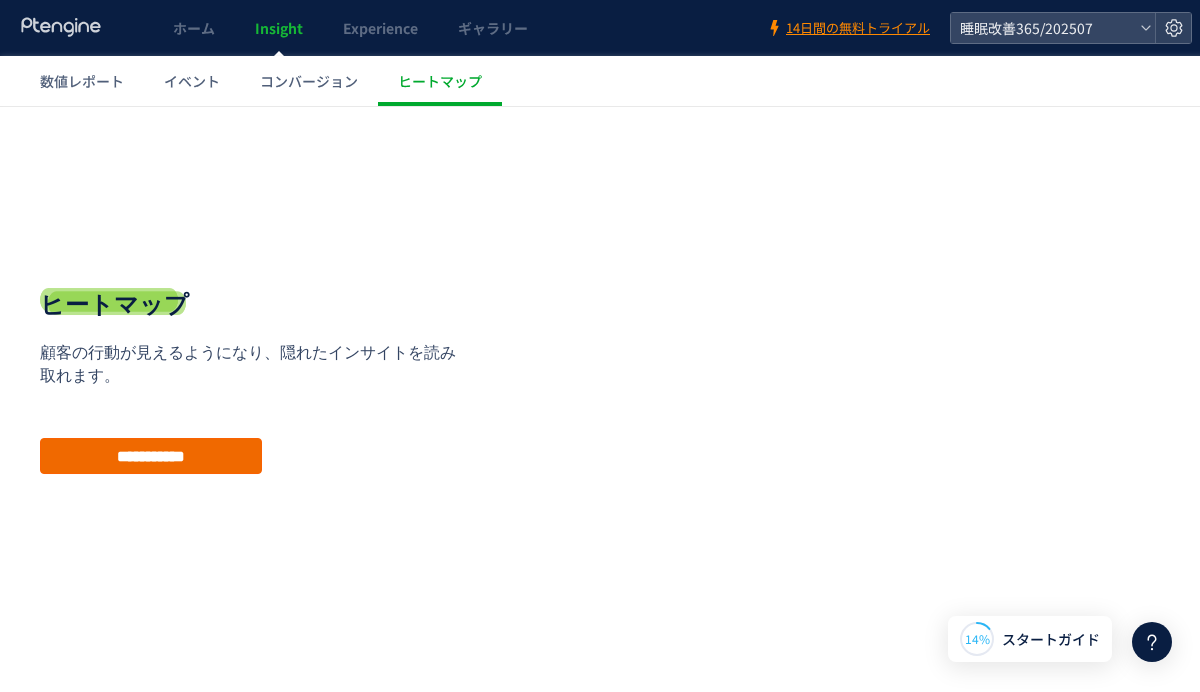 click on "**********" at bounding box center [151, 456] 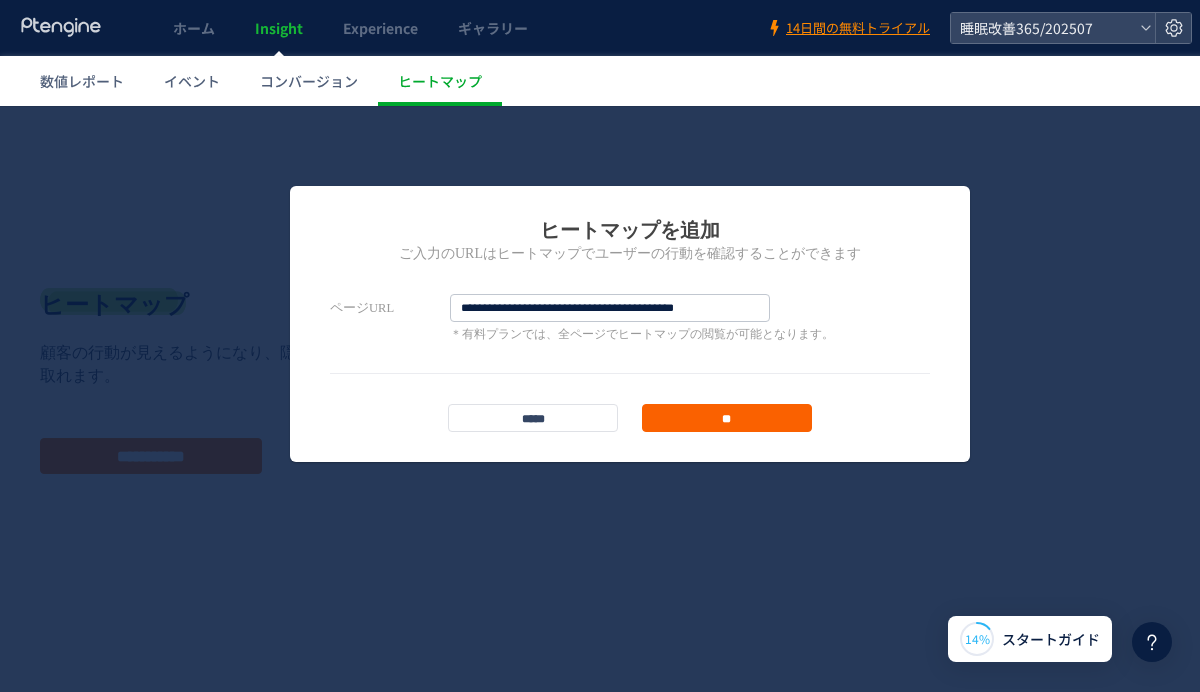 click on "**" at bounding box center [727, 418] 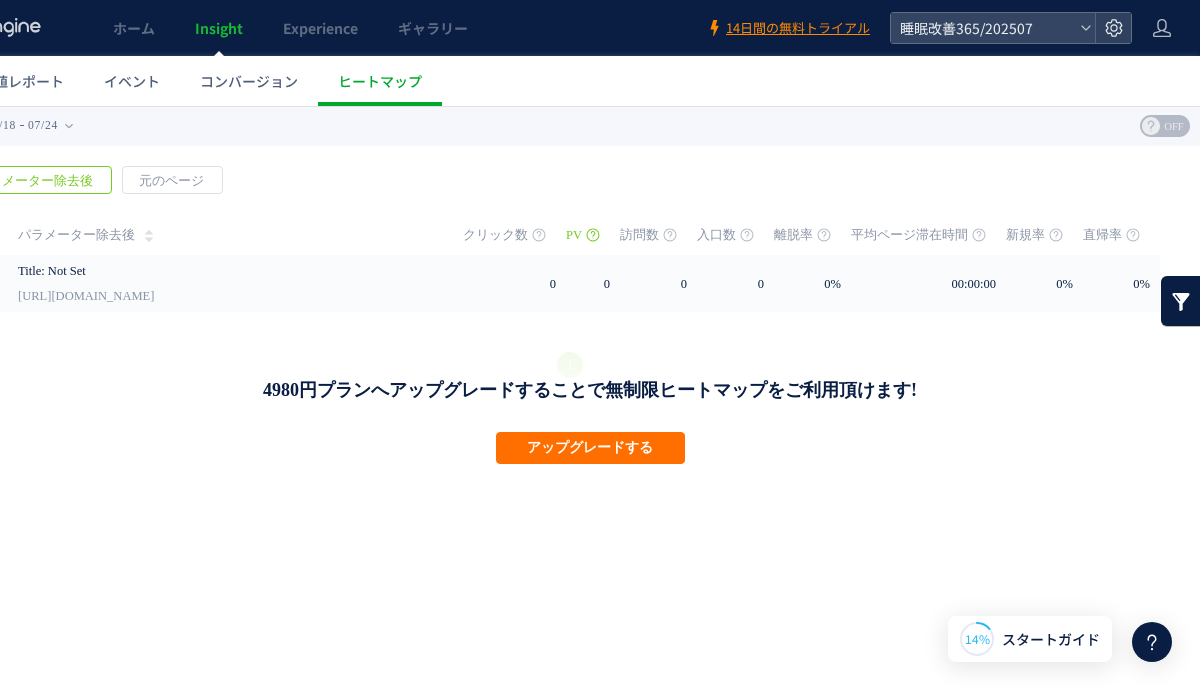 scroll, scrollTop: 0, scrollLeft: 0, axis: both 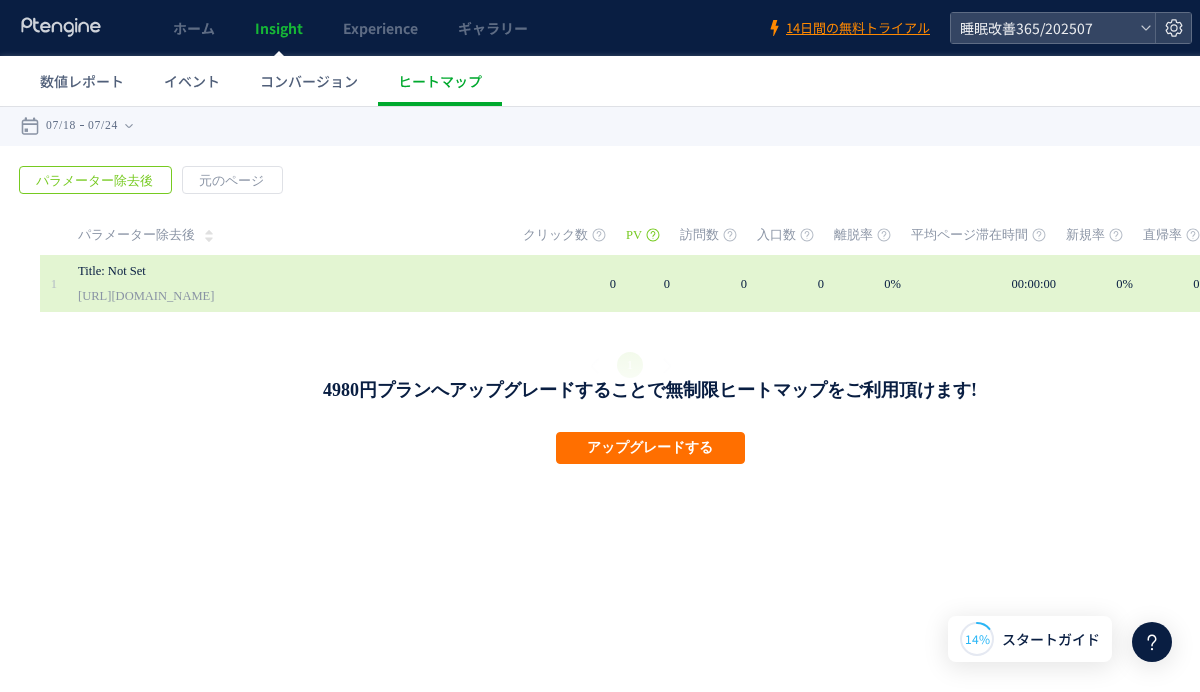click on "Title: Not Set" at bounding box center (286, 271) 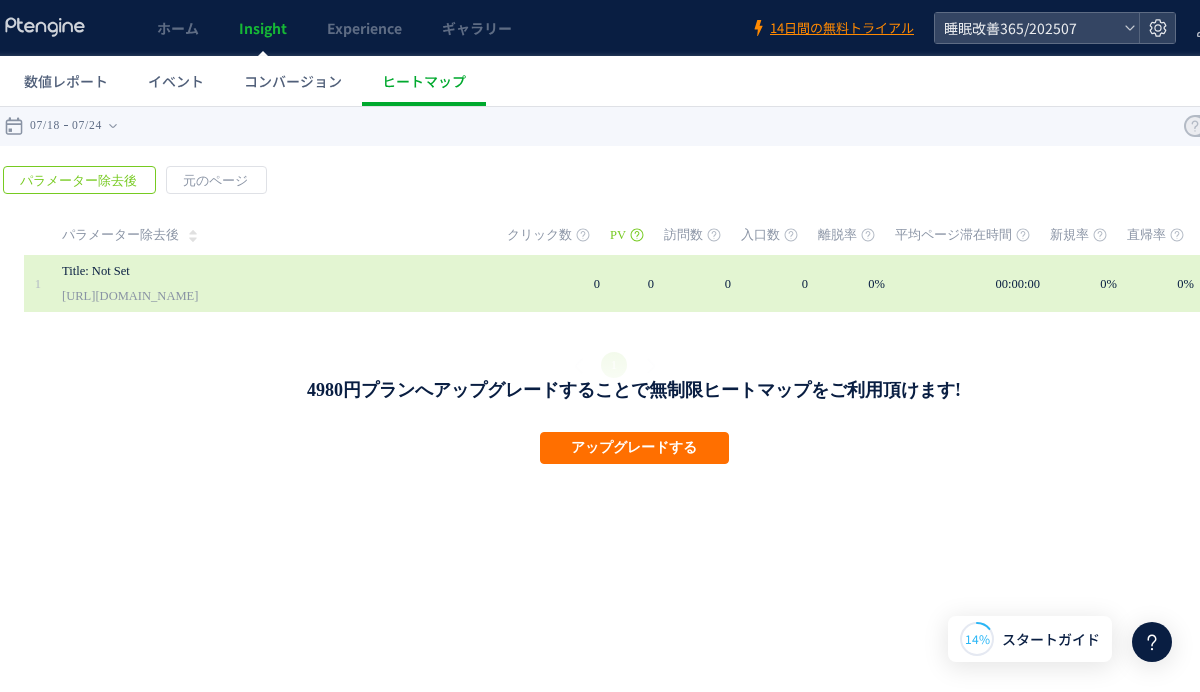 scroll, scrollTop: 0, scrollLeft: 0, axis: both 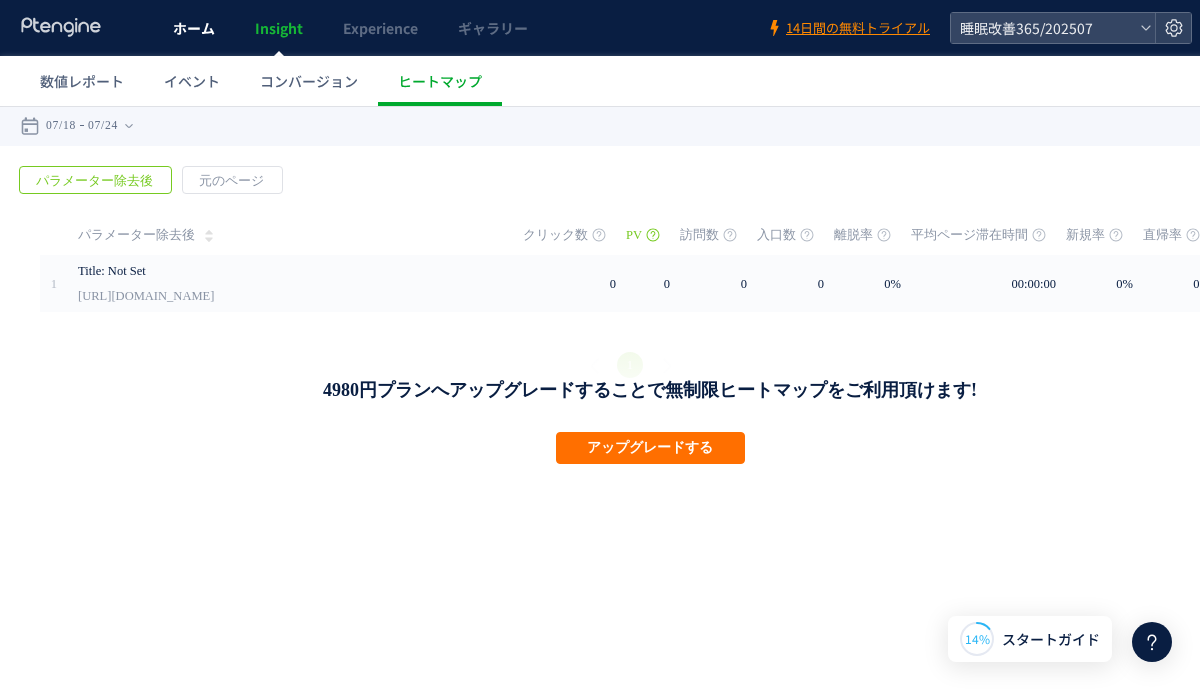click on "ホーム" at bounding box center (194, 28) 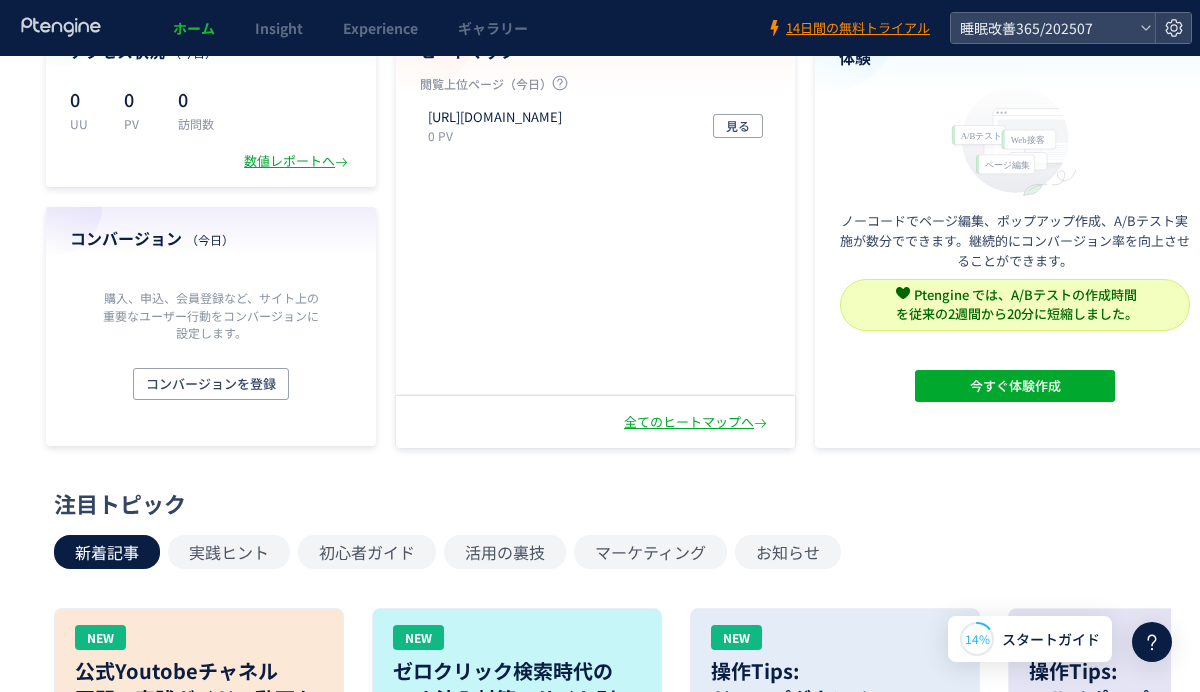 scroll, scrollTop: 0, scrollLeft: 0, axis: both 